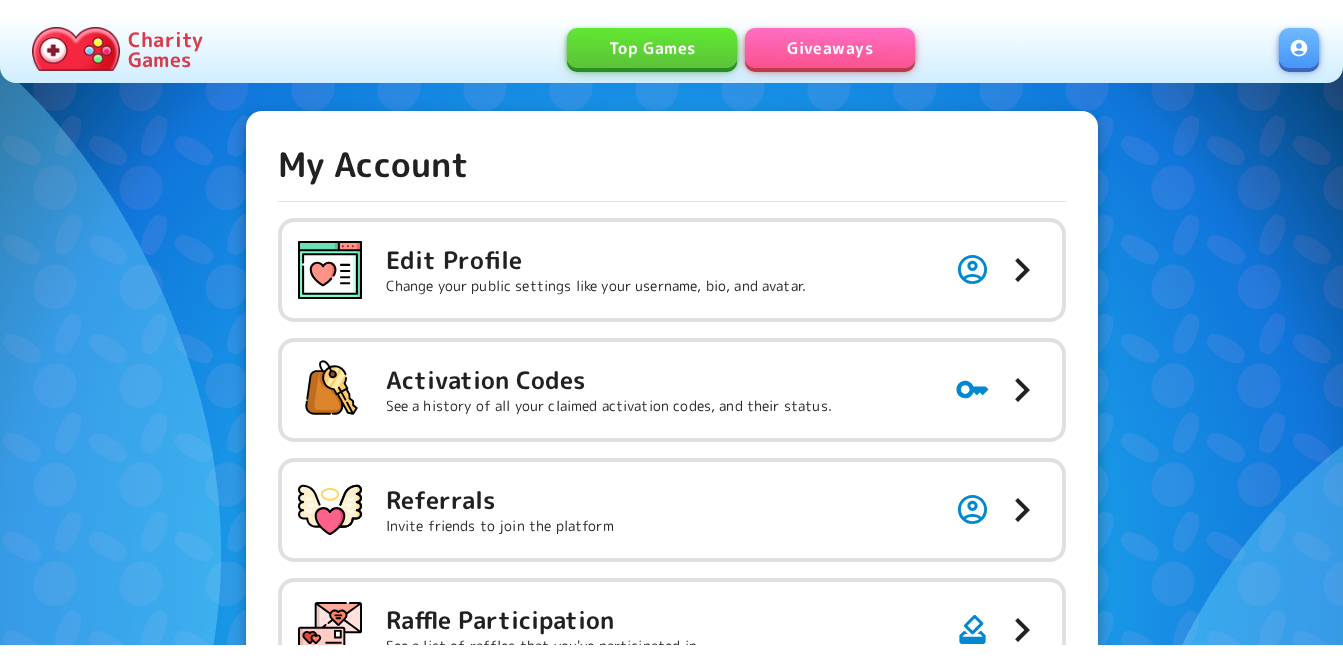 scroll, scrollTop: 0, scrollLeft: 0, axis: both 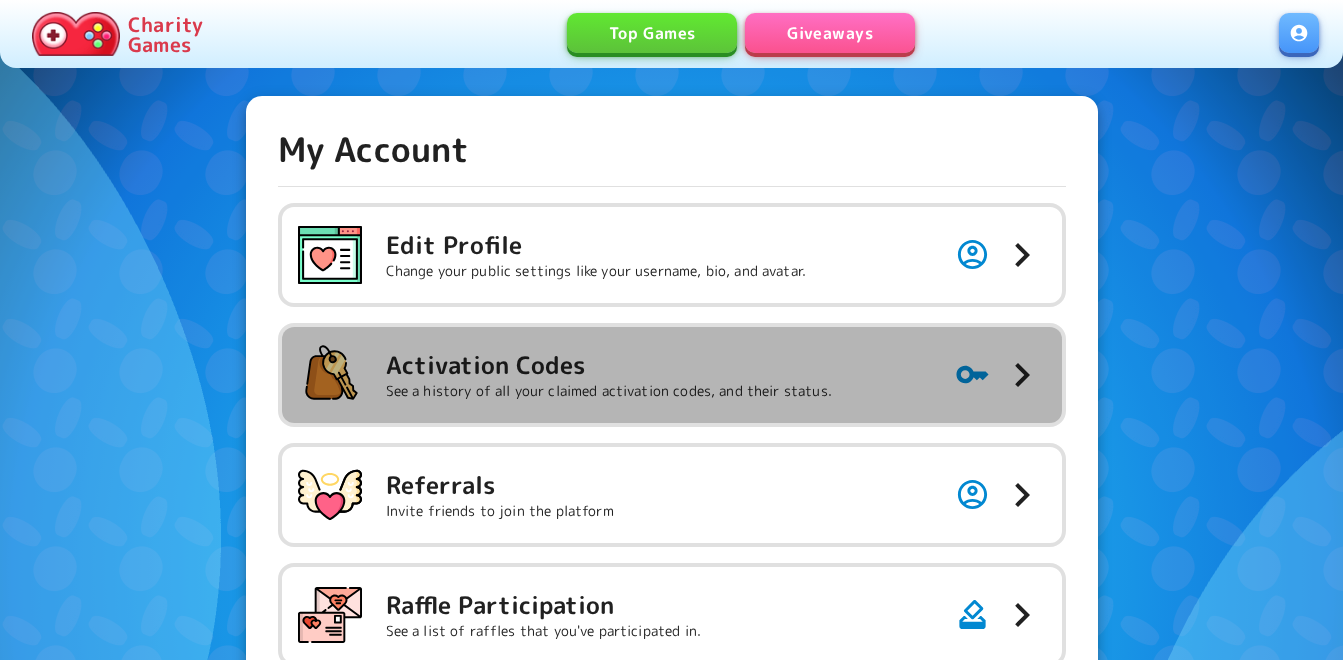 click on "Activation Codes See a history of all your claimed activation codes, and their status." at bounding box center (672, 255) 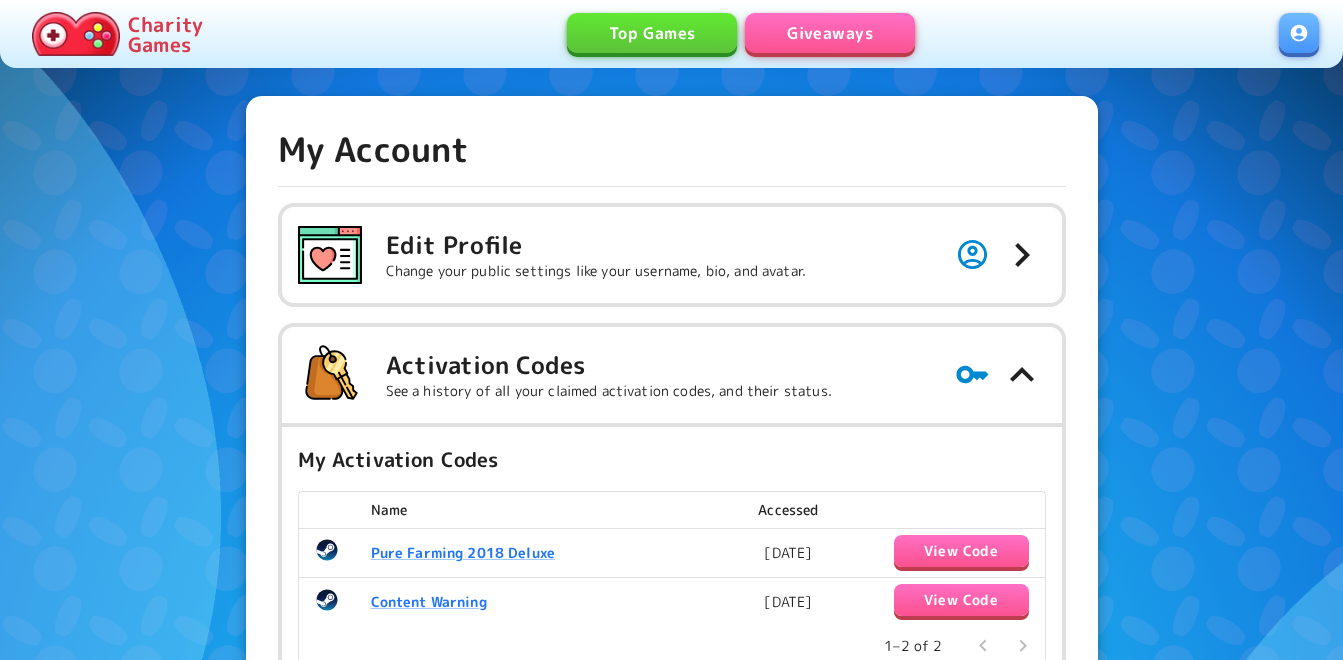 click on "Giveaways" at bounding box center (830, 33) 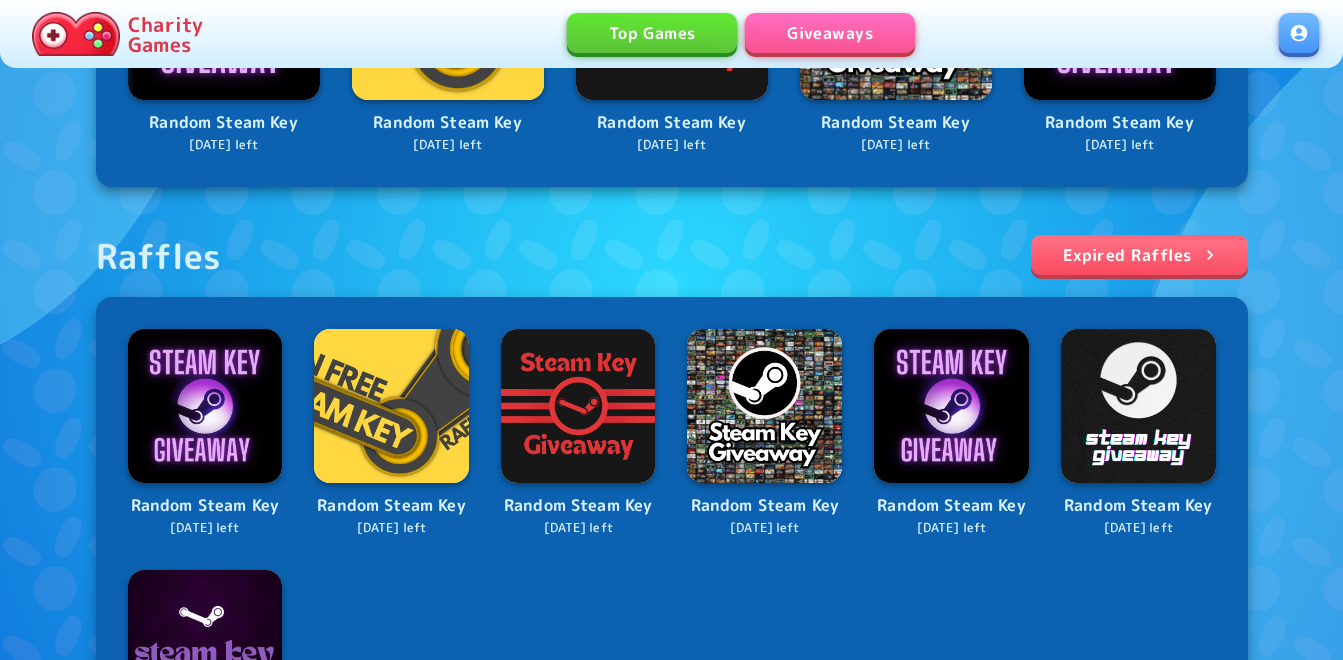 scroll, scrollTop: 800, scrollLeft: 0, axis: vertical 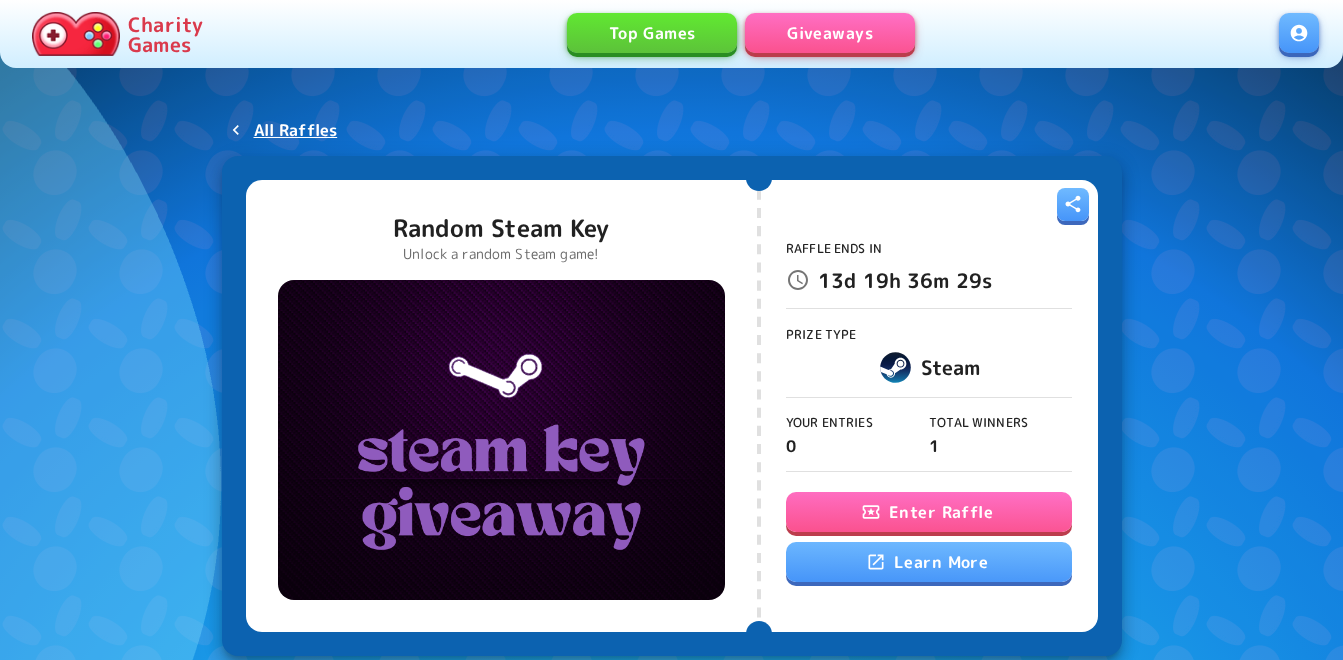 click on "Enter Raffle" at bounding box center (929, 512) 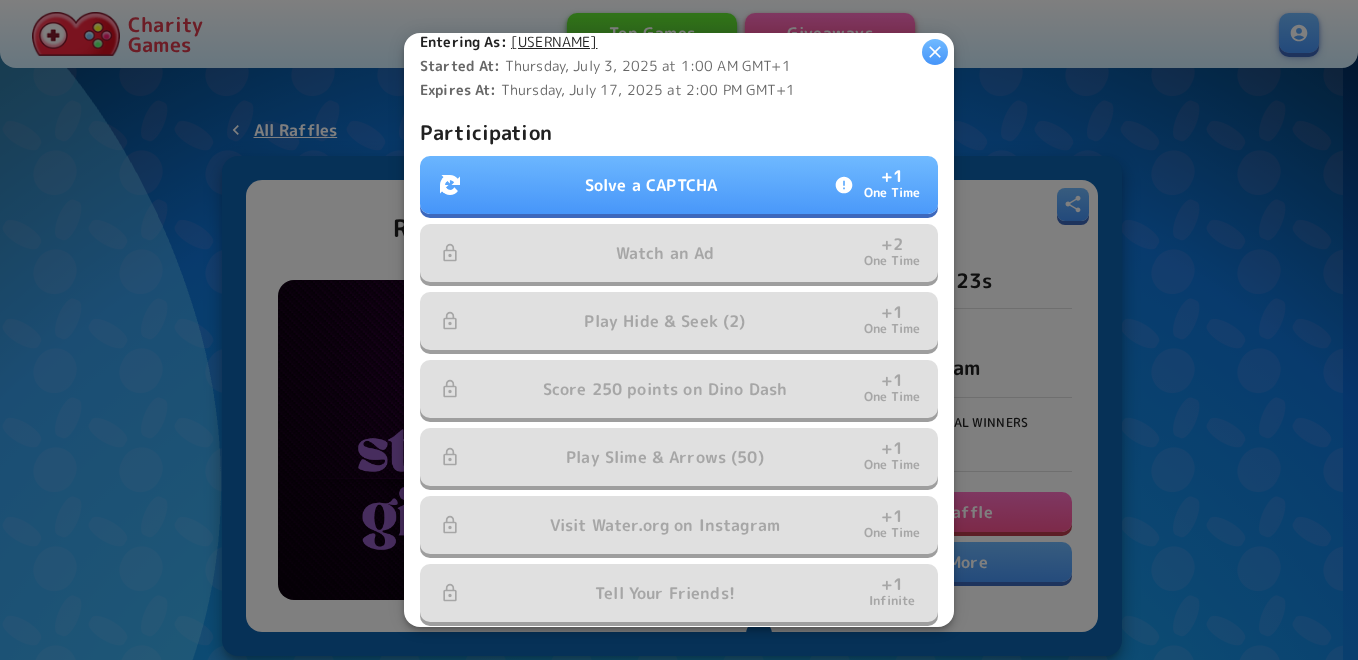 scroll, scrollTop: 579, scrollLeft: 0, axis: vertical 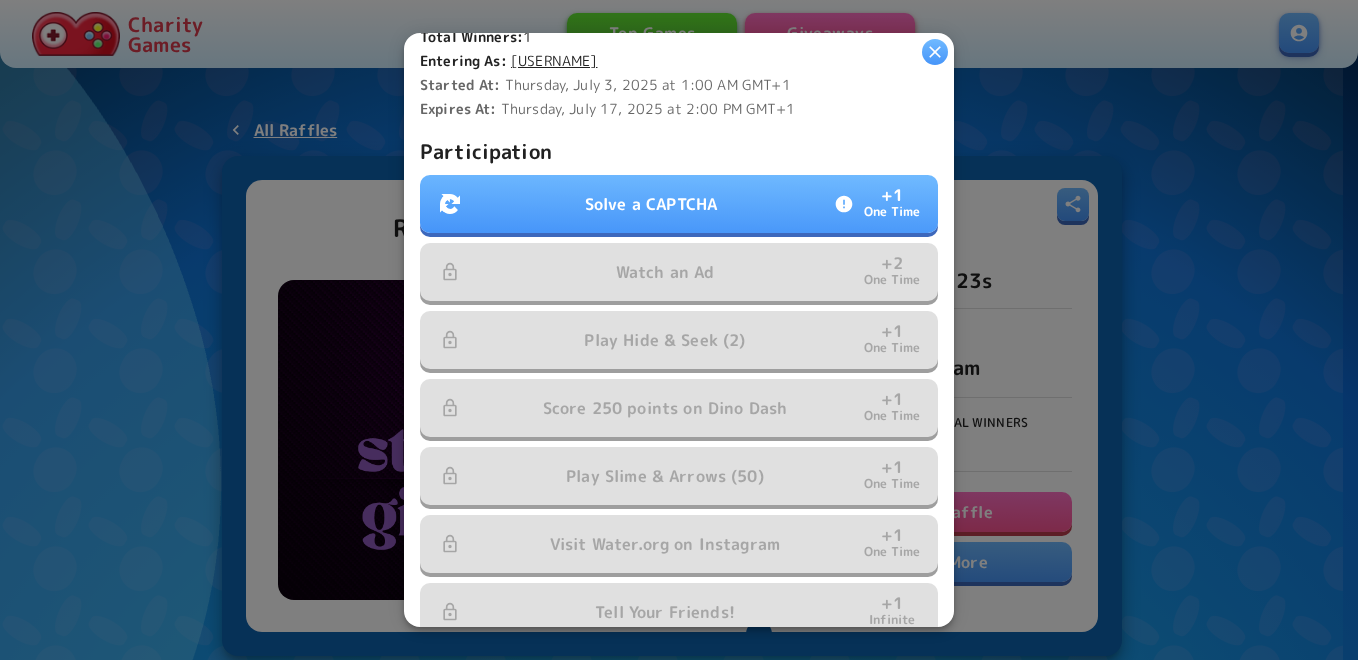 click on "Solve a CAPTCHA" at bounding box center [651, 204] 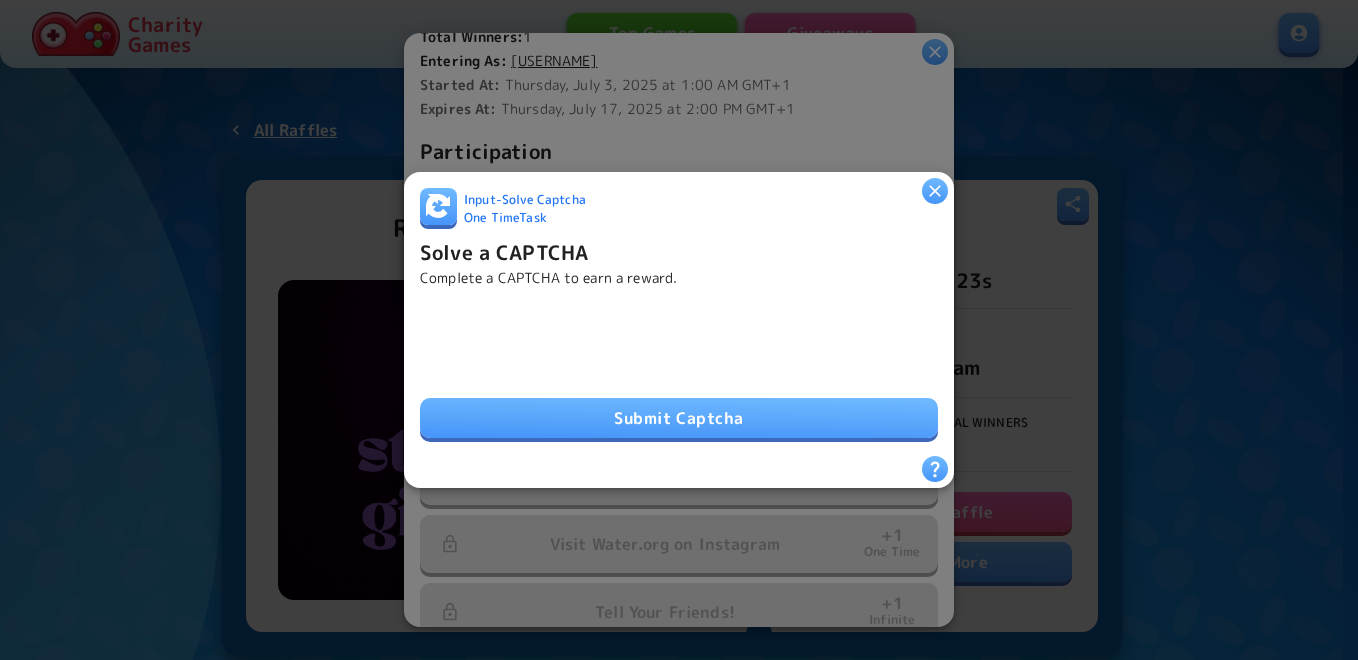 click on "Submit Captcha" at bounding box center [679, 418] 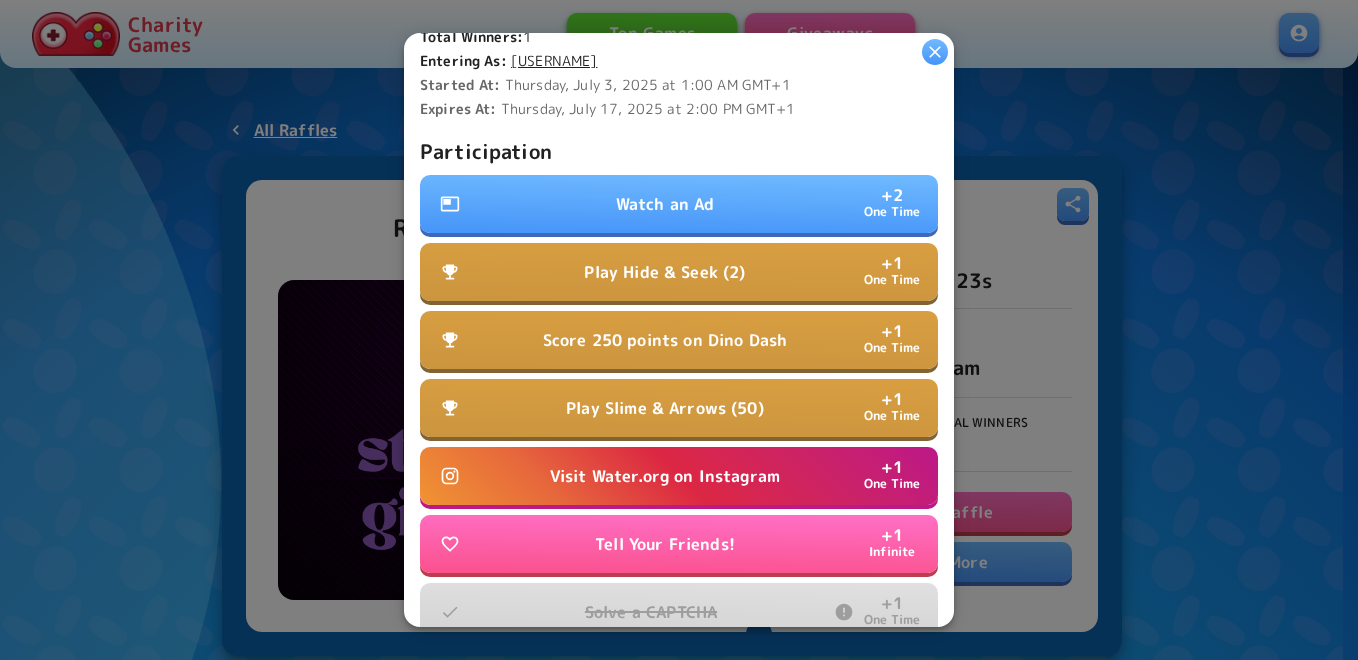 click on "Watch an Ad" at bounding box center (665, 204) 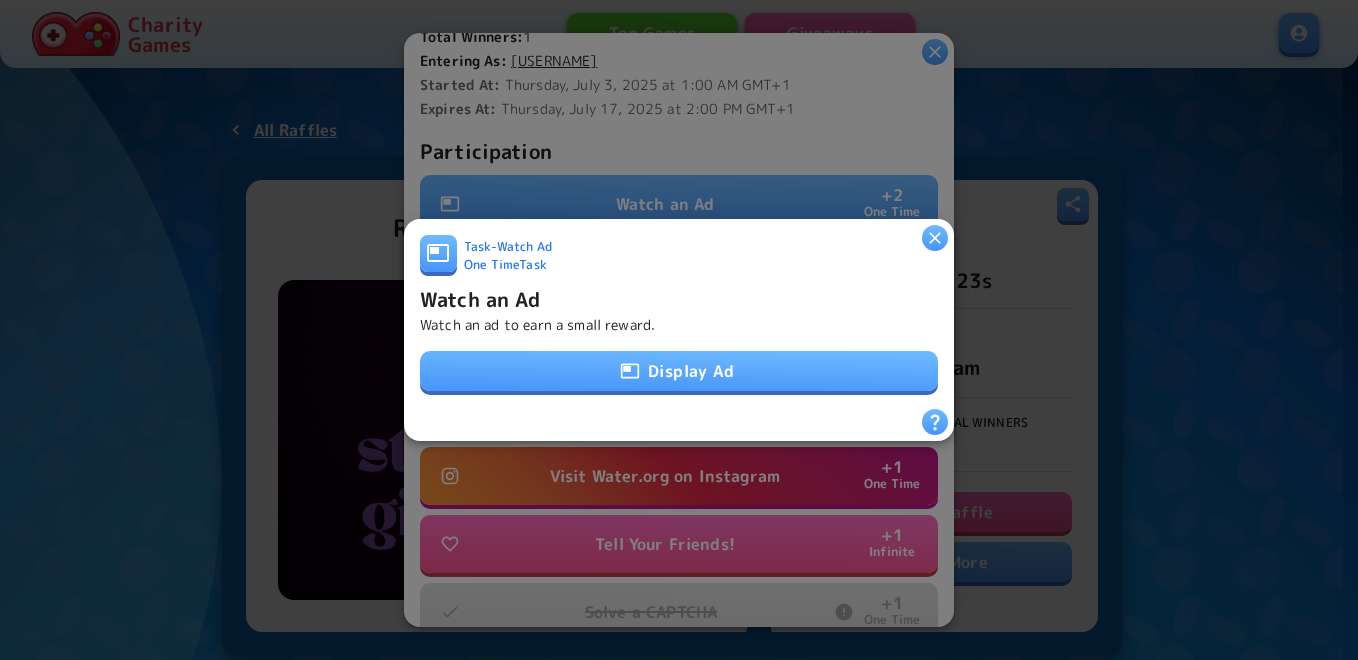 click on "Display Ad" at bounding box center [679, 371] 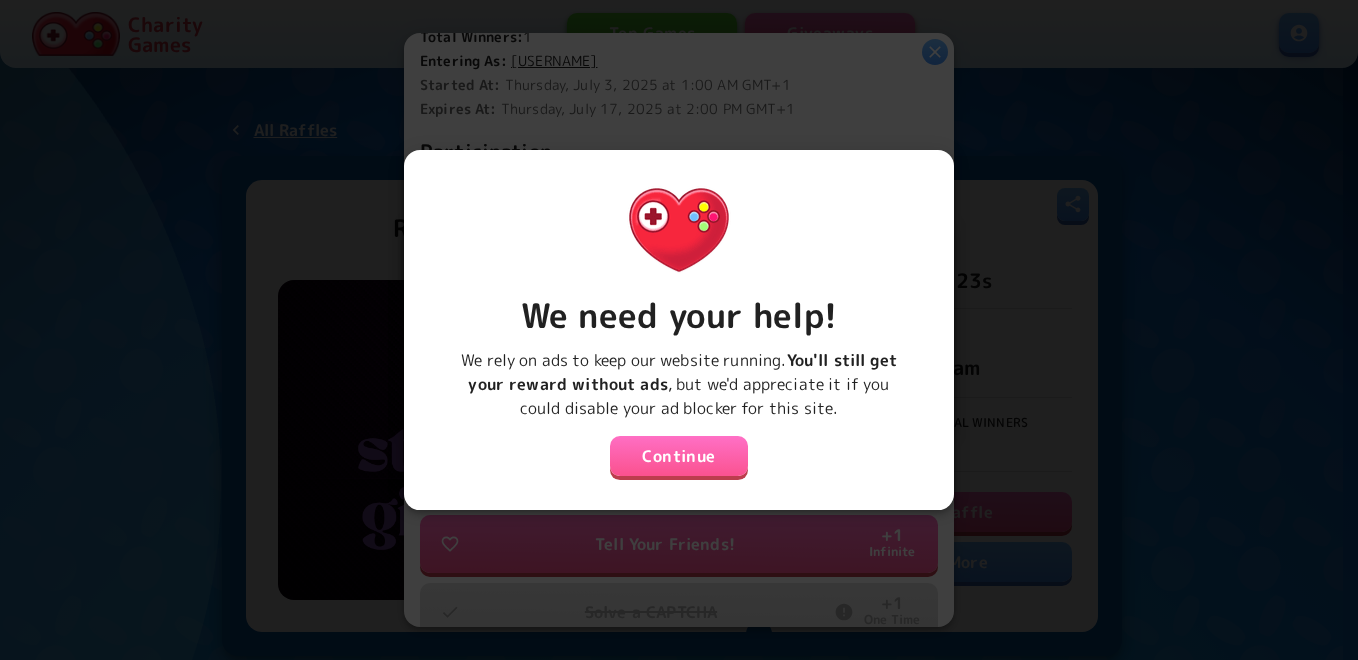 click on "Continue" at bounding box center (679, 456) 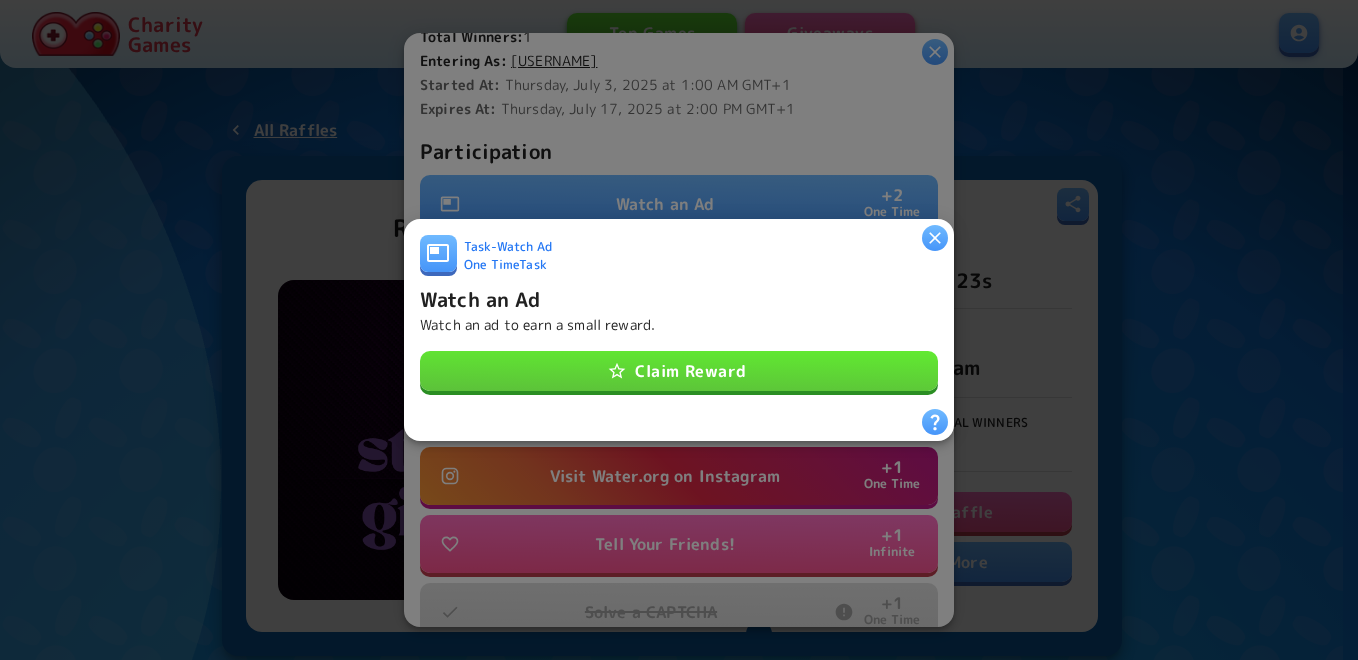 click on "Claim Reward" at bounding box center [679, 371] 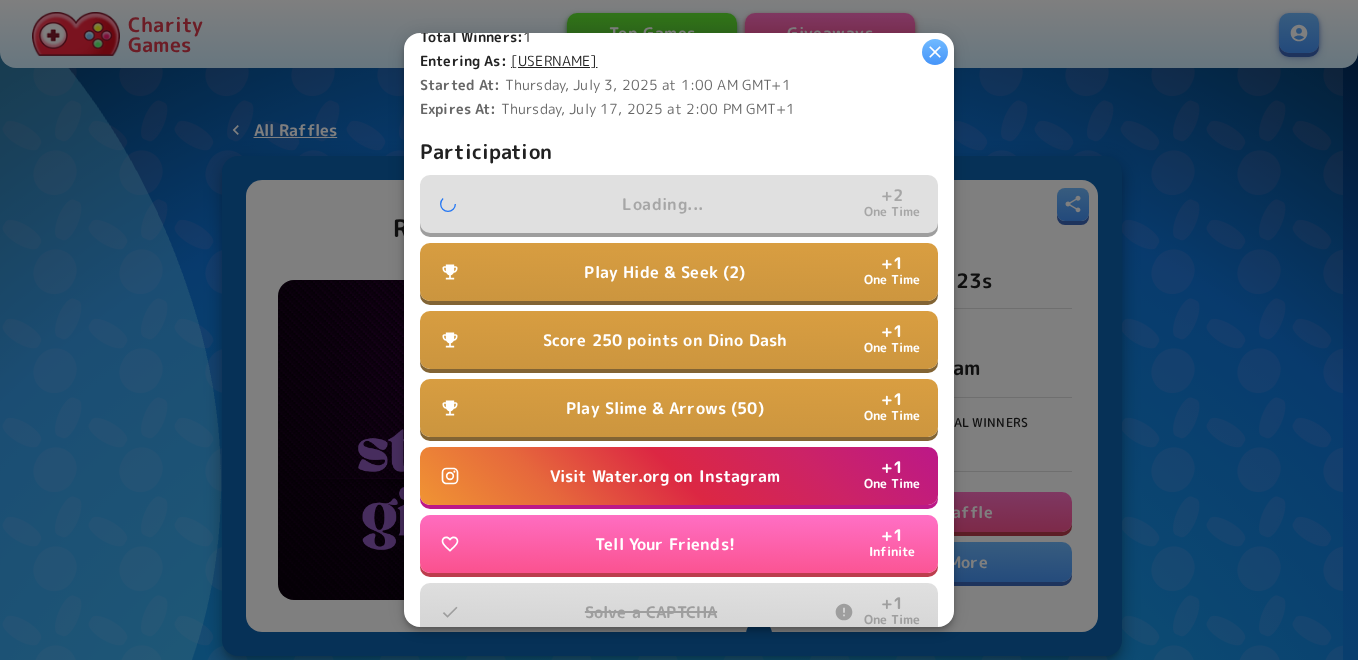 click on "Visit Water.org on Instagram" at bounding box center (665, 476) 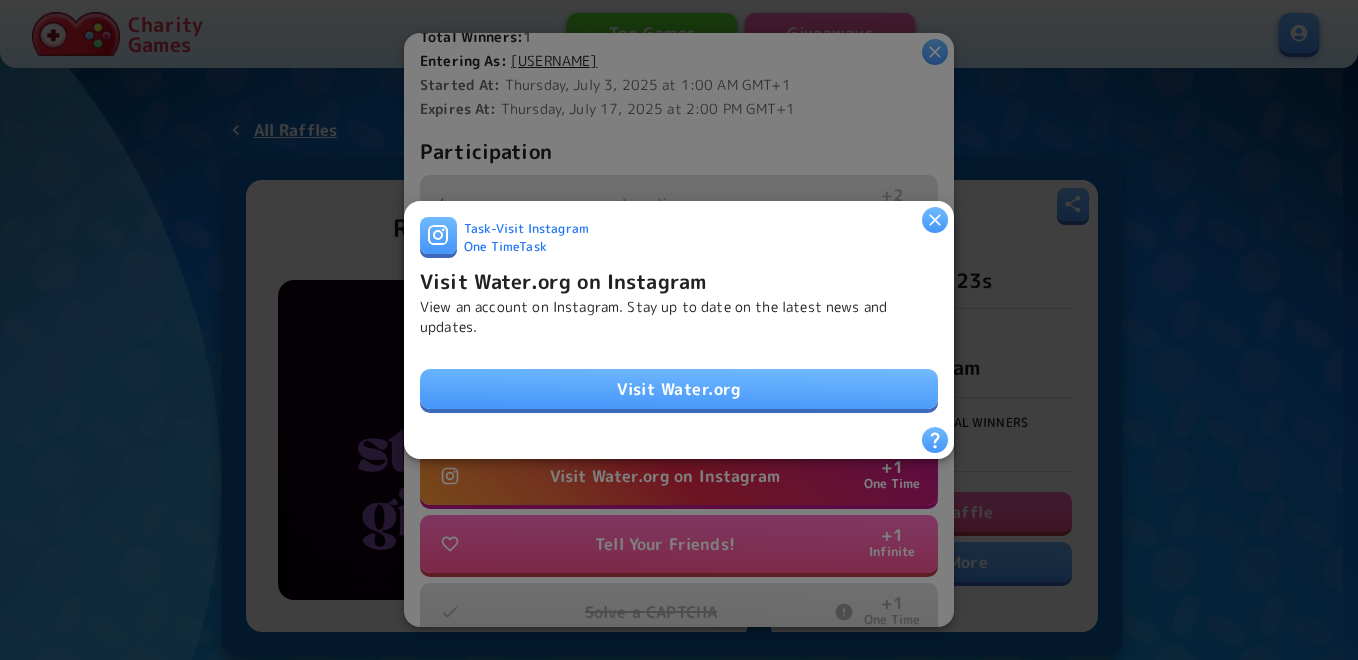 click on "Visit Water.org" at bounding box center [679, 389] 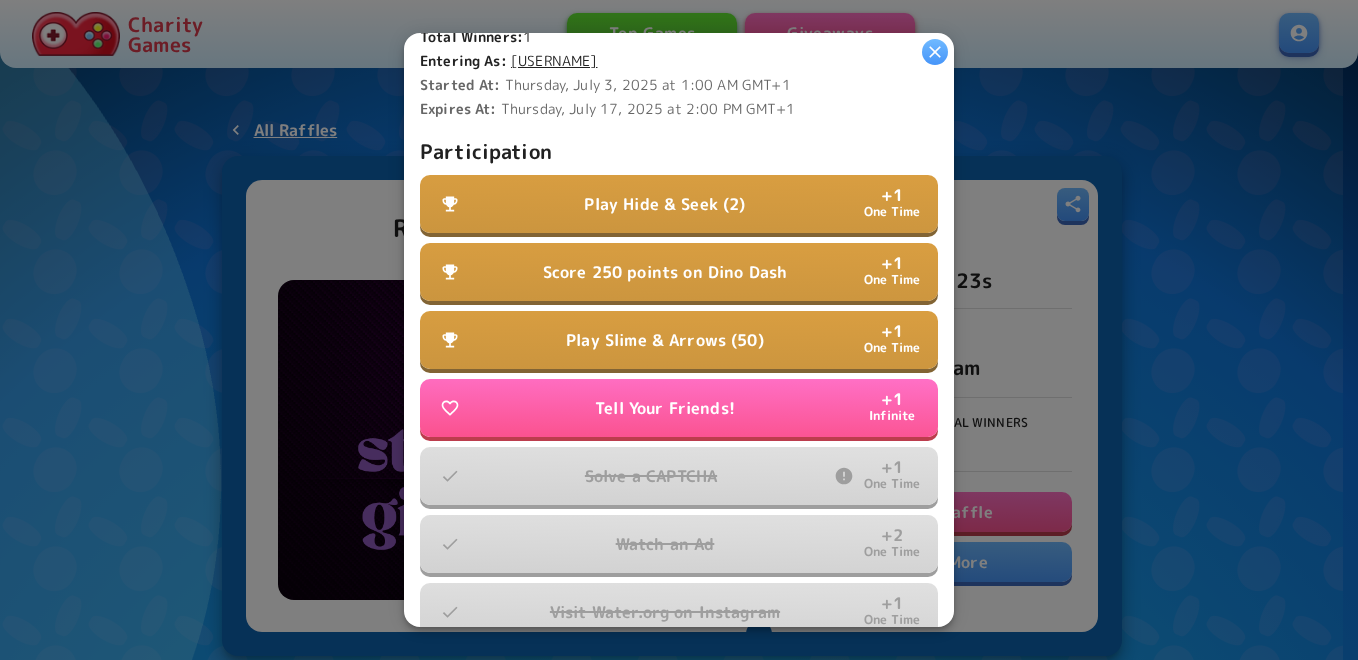 click on "Play Hide & Seek (2)" at bounding box center [664, 204] 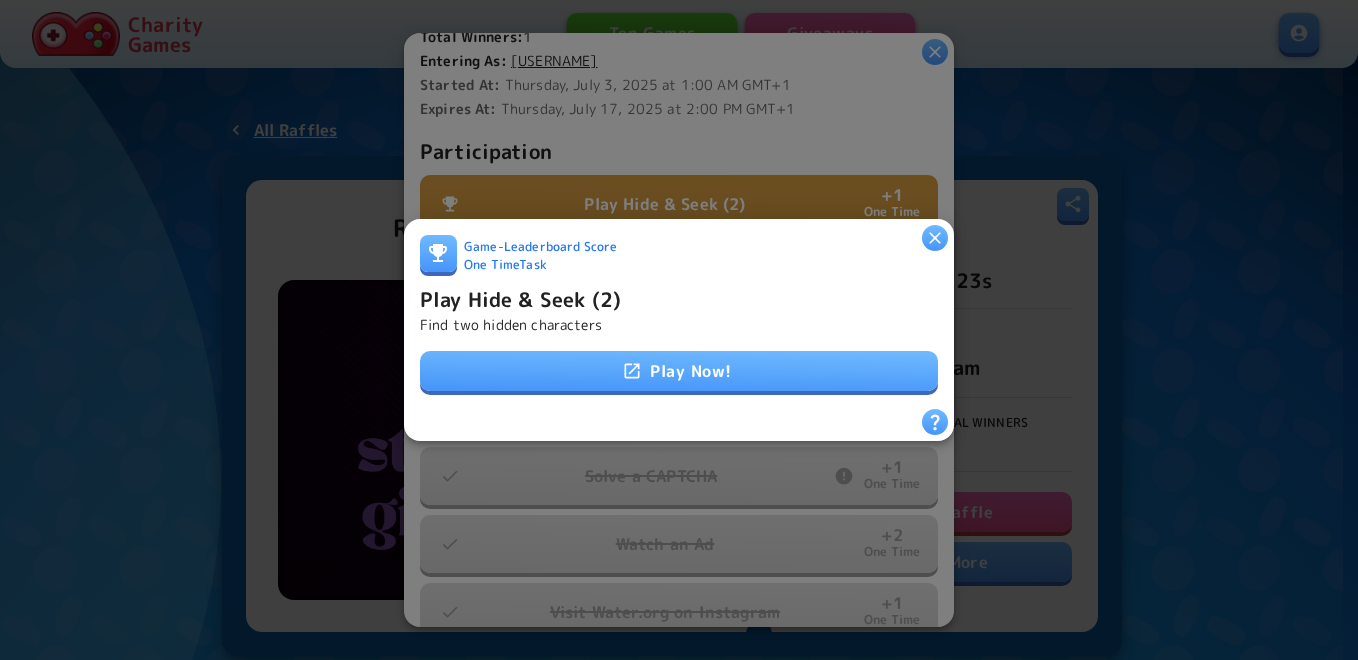 click on "Play Now!" at bounding box center [679, 371] 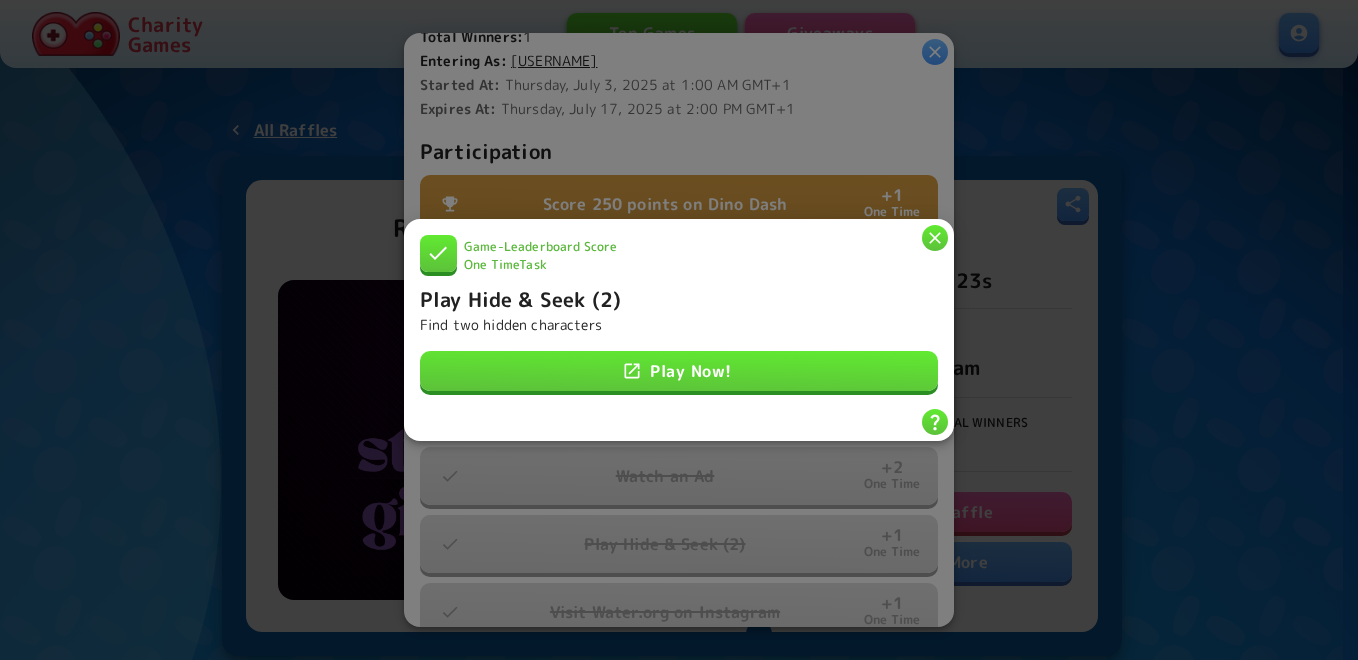 click at bounding box center [935, 238] 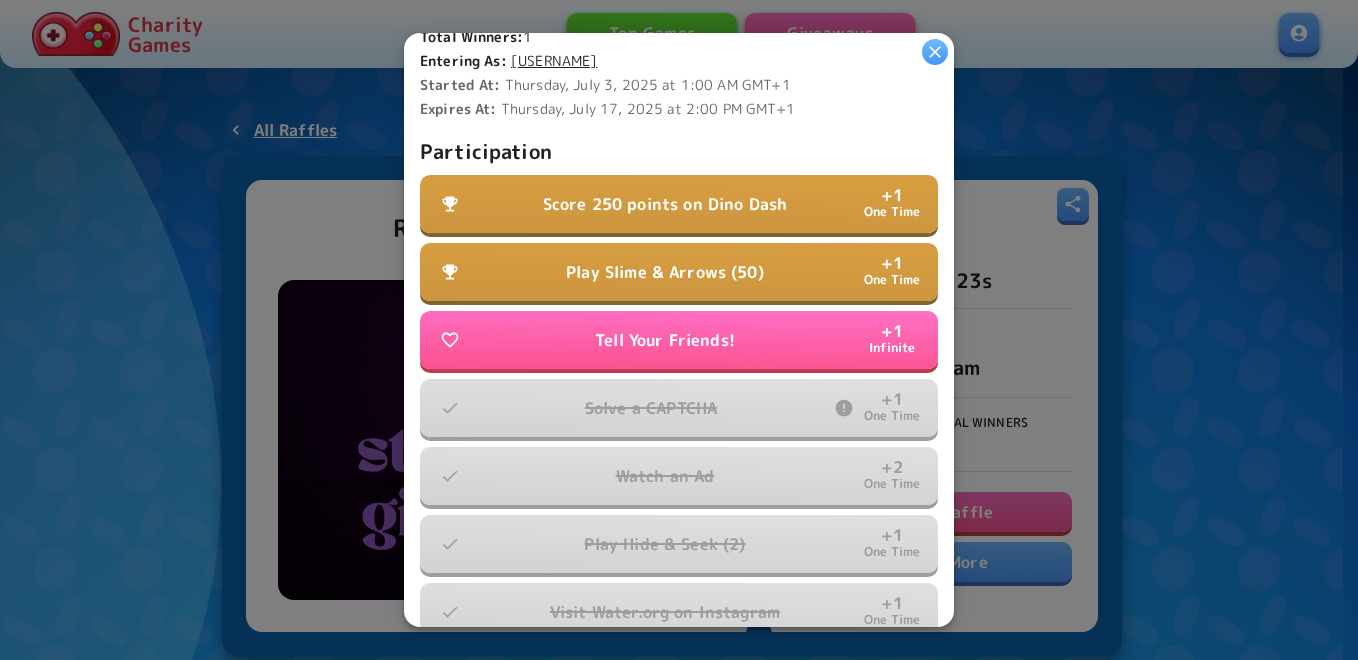 click on "Score 250 points on Dino Dash" at bounding box center [665, 204] 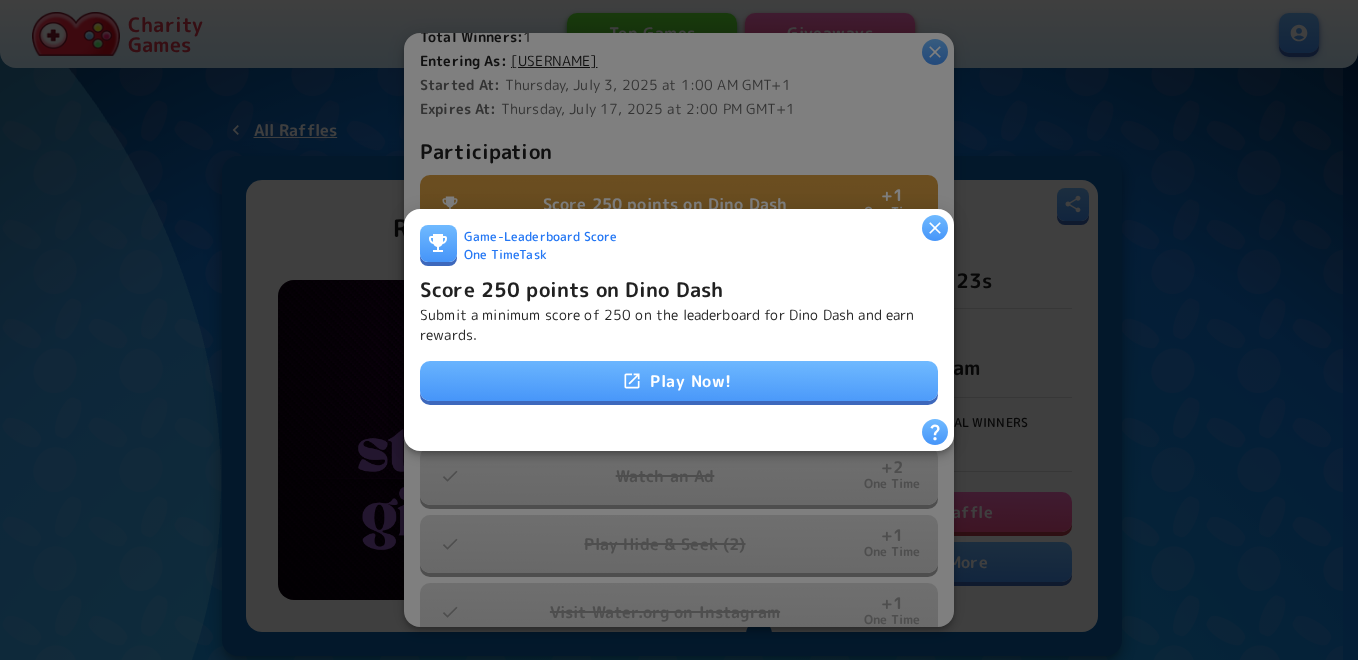 click on "Play Now!" at bounding box center [679, 381] 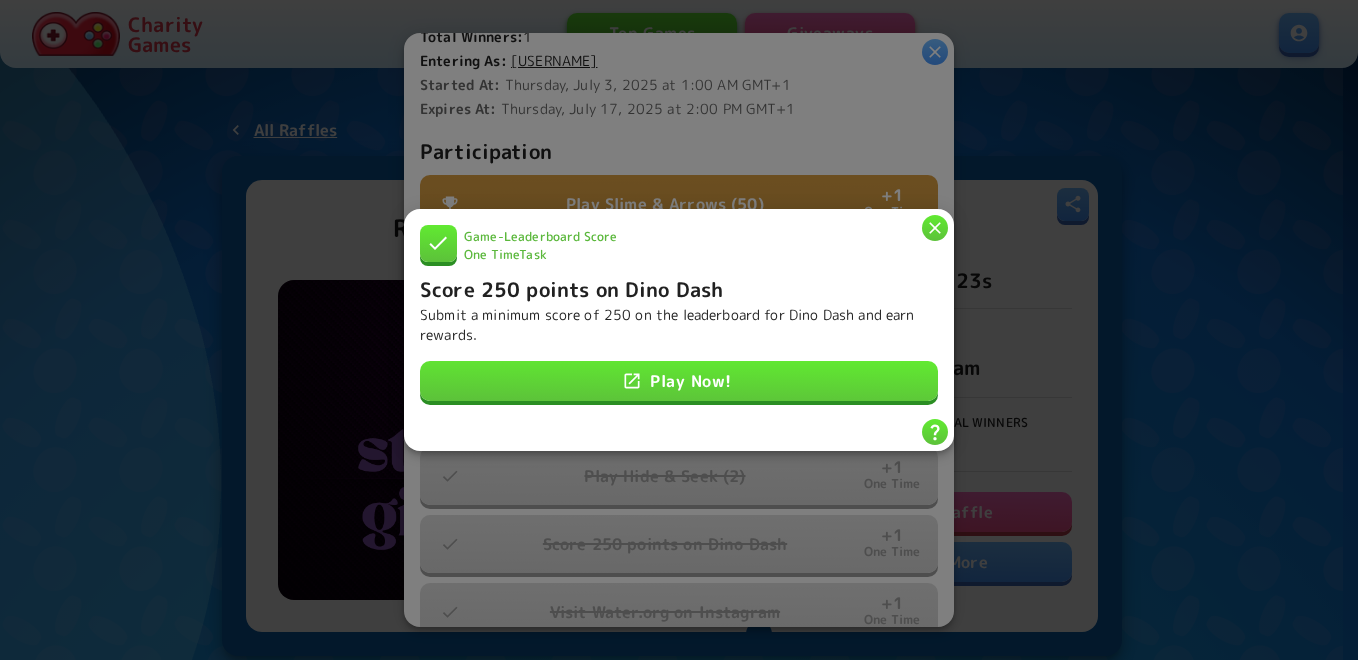 click at bounding box center [935, 228] 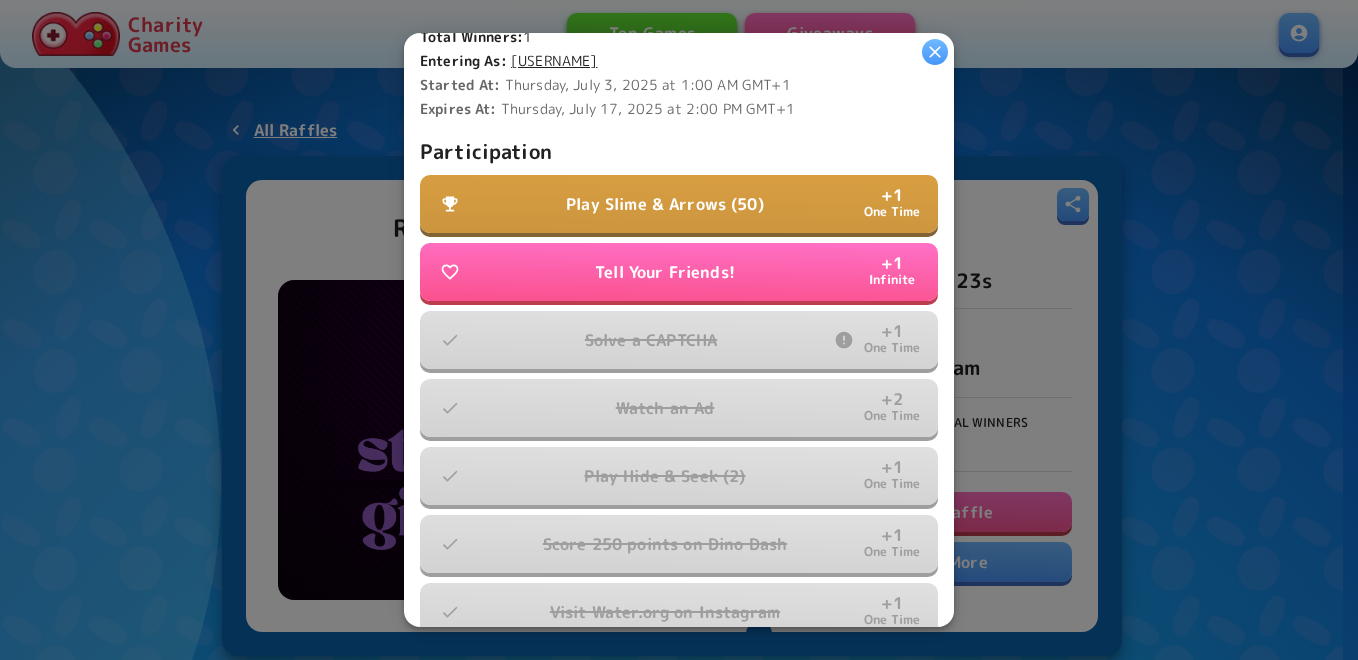 click on "Play Slime & Arrows (50)" at bounding box center (665, 204) 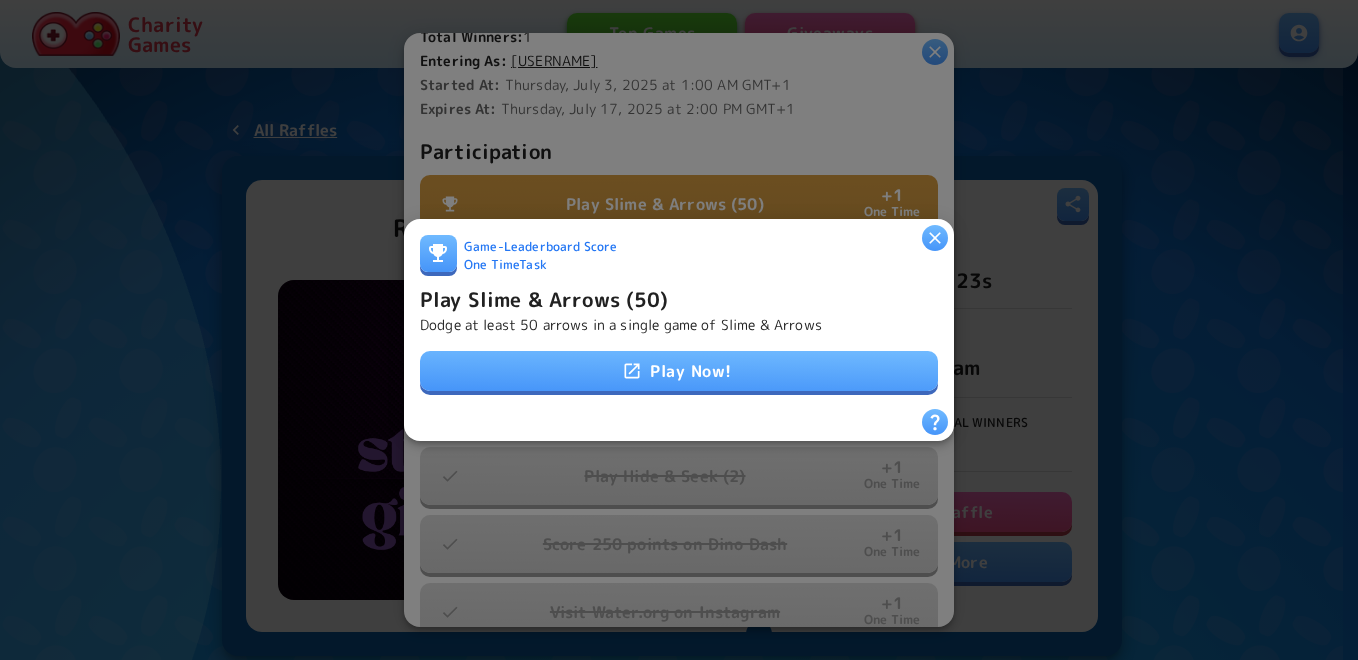 click on "Play Now!" at bounding box center (679, 371) 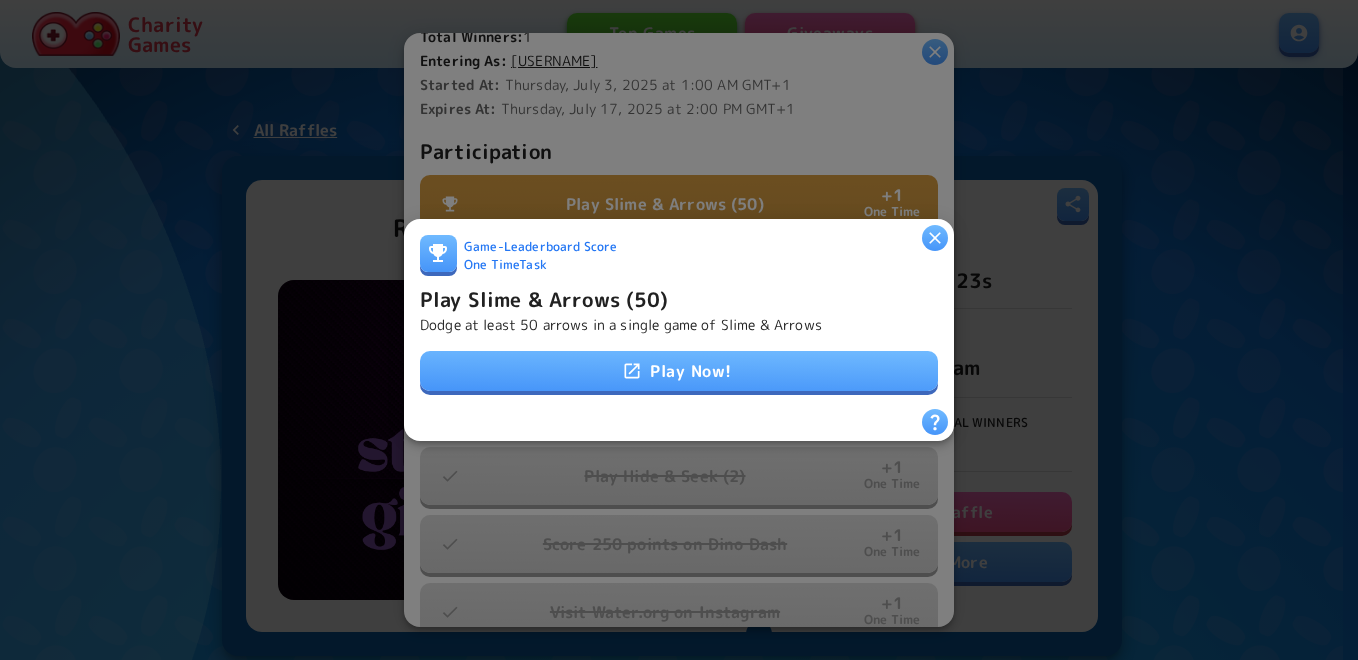 click at bounding box center [632, 371] 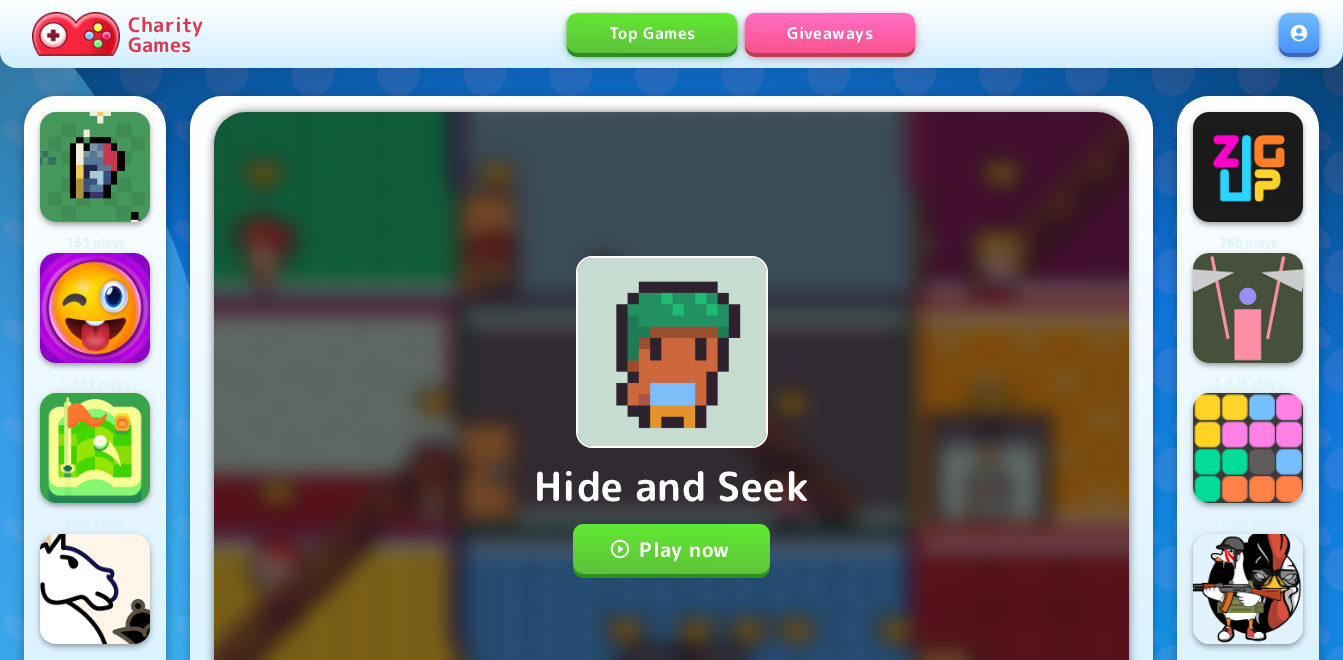 scroll, scrollTop: 0, scrollLeft: 0, axis: both 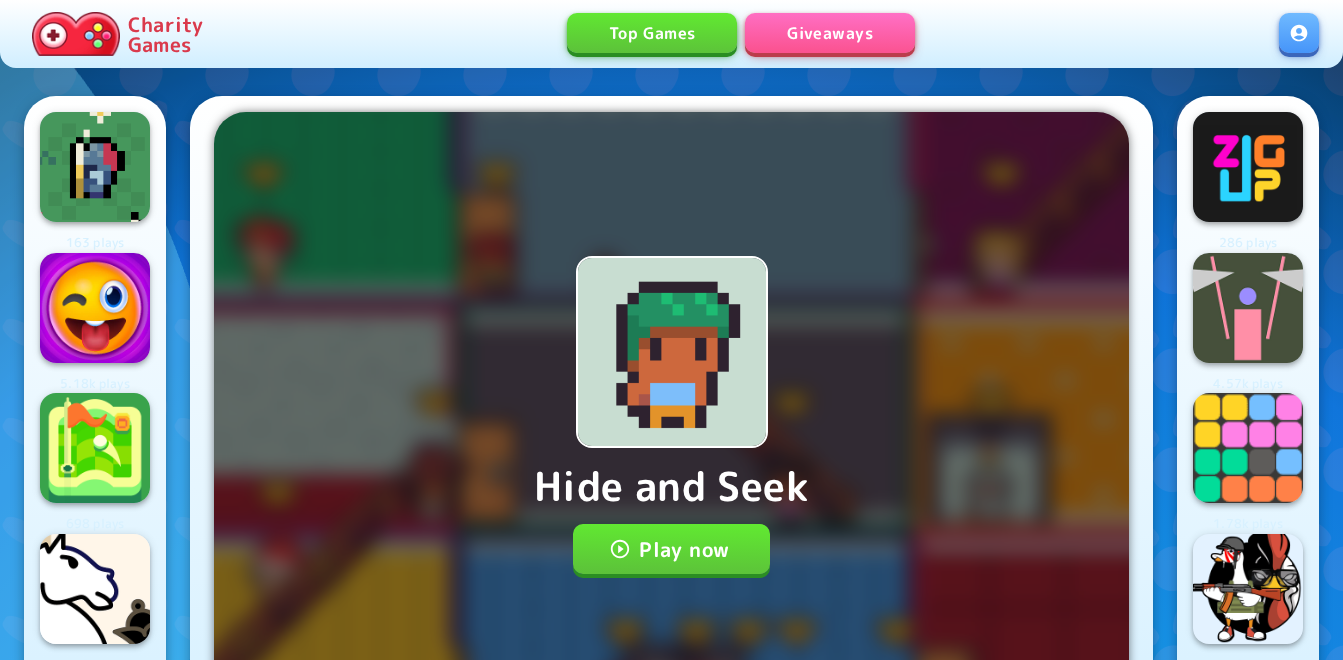 click on "Play now" at bounding box center (671, 549) 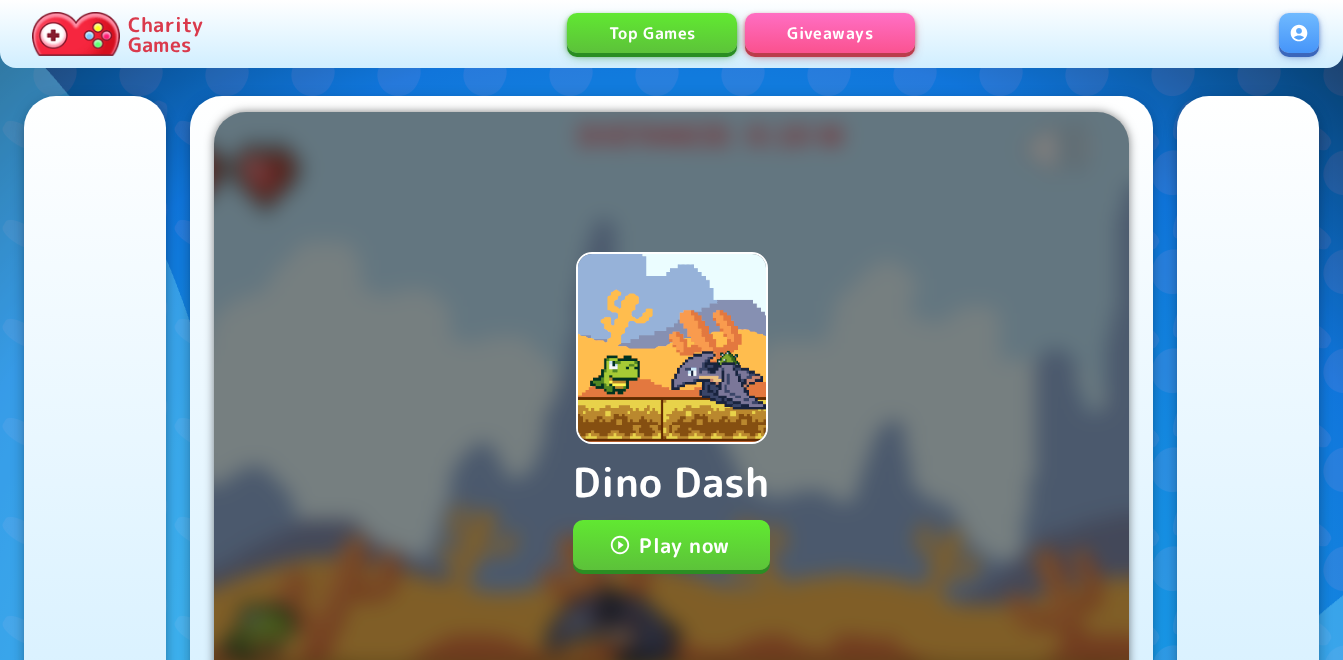 scroll, scrollTop: 0, scrollLeft: 0, axis: both 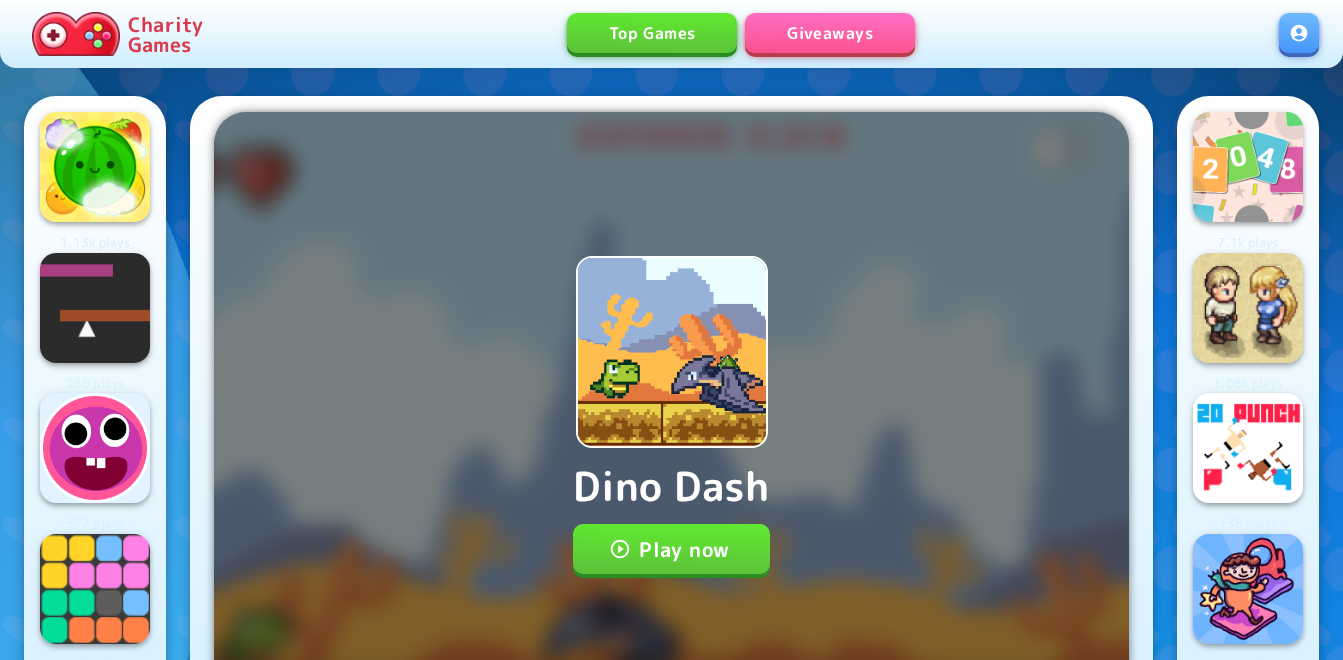 click on "Play now" at bounding box center [671, 549] 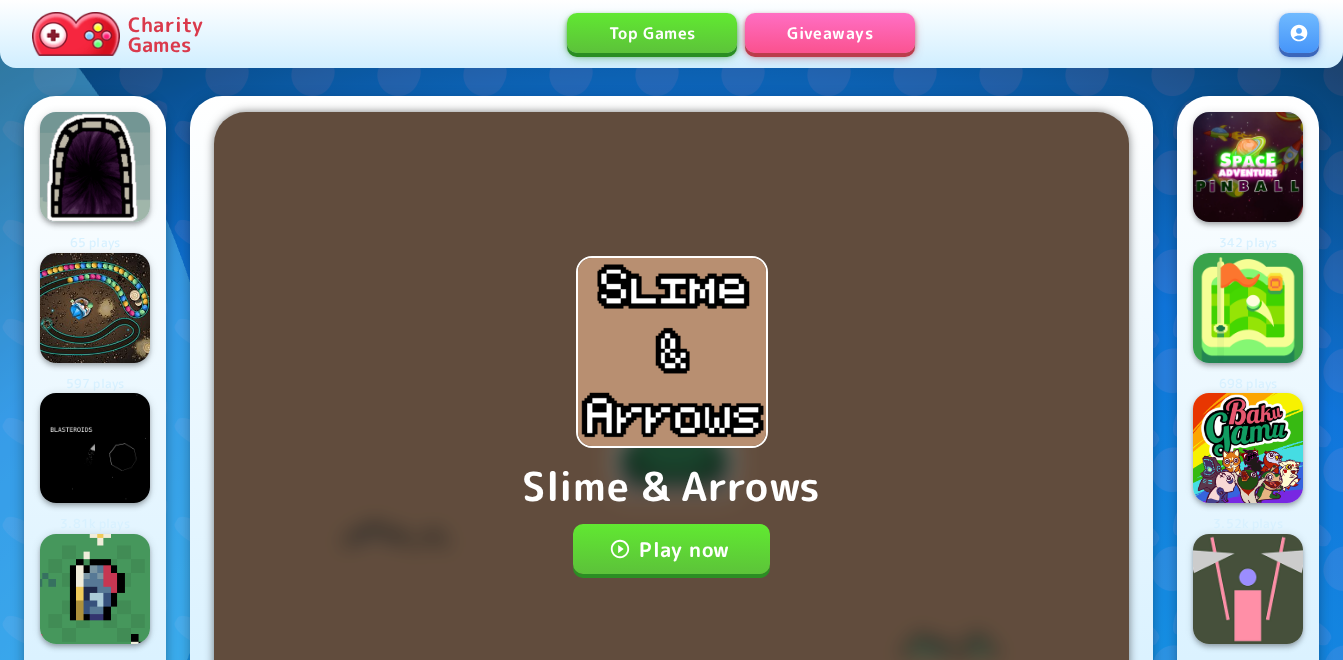 scroll, scrollTop: 0, scrollLeft: 0, axis: both 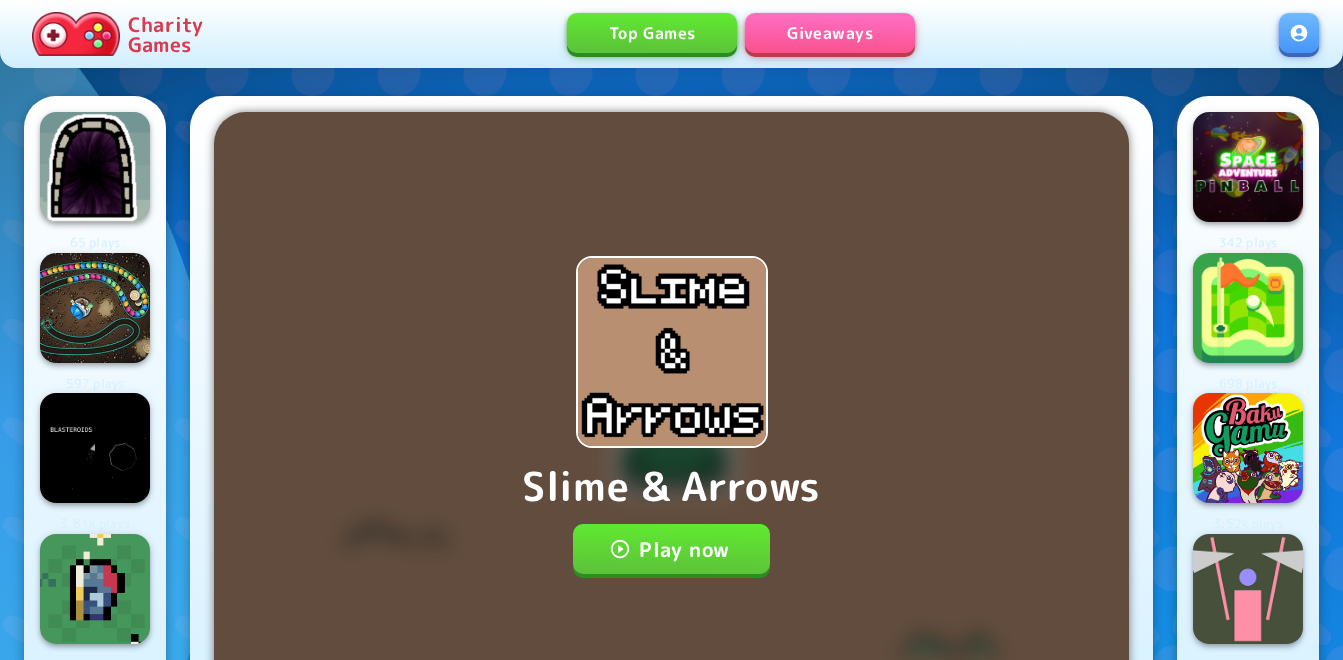 click on "Play now" at bounding box center [671, 549] 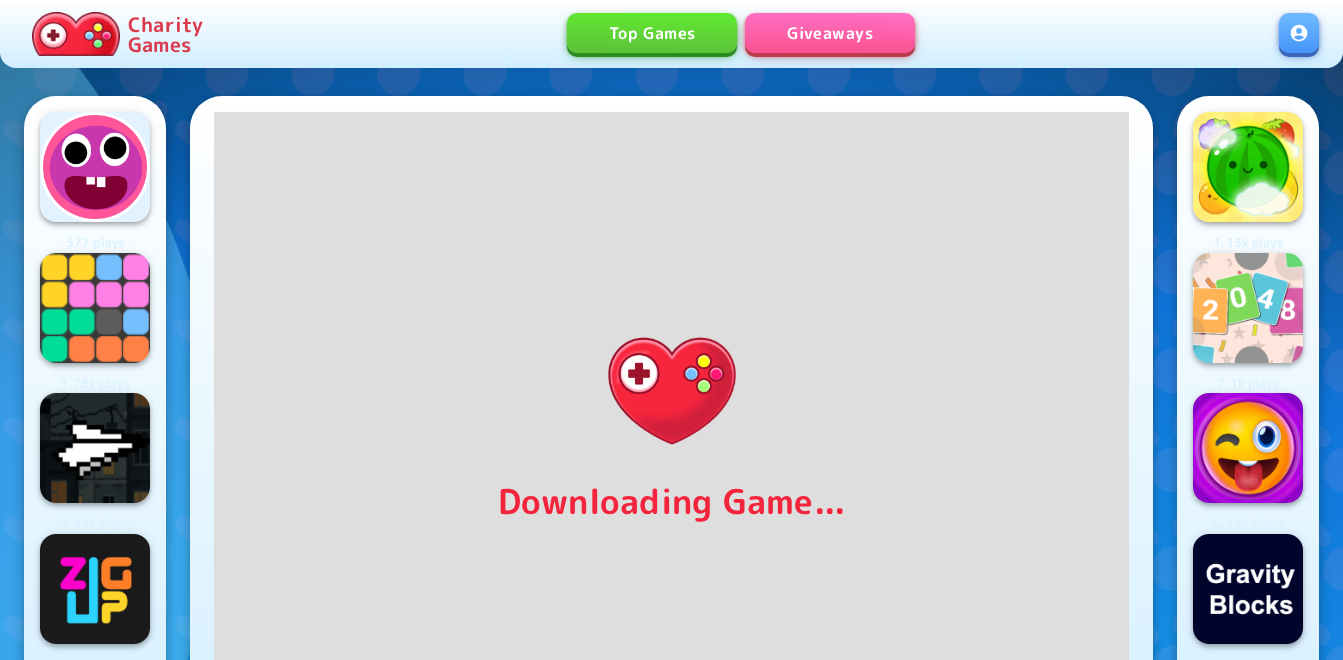 scroll, scrollTop: 0, scrollLeft: 0, axis: both 